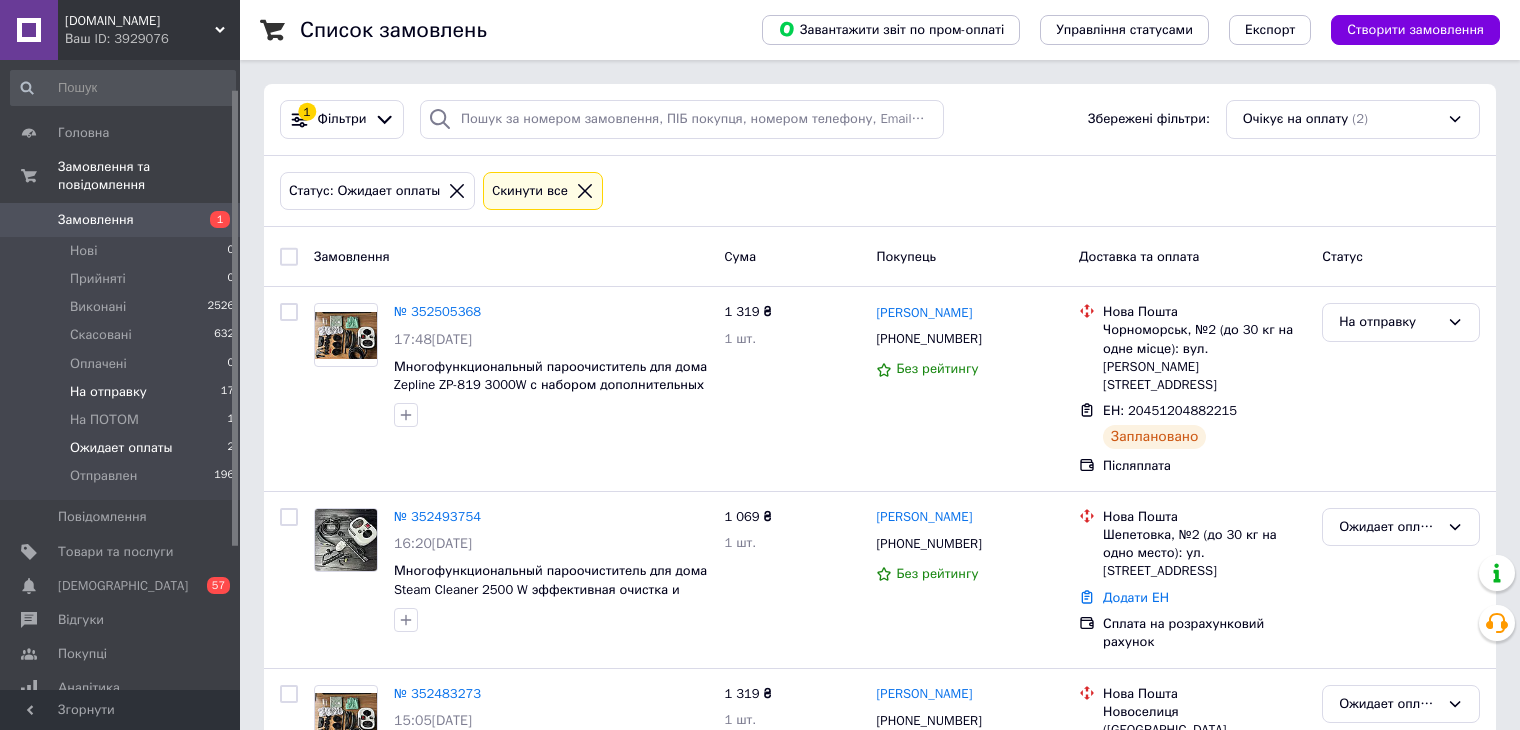 scroll, scrollTop: 81, scrollLeft: 0, axis: vertical 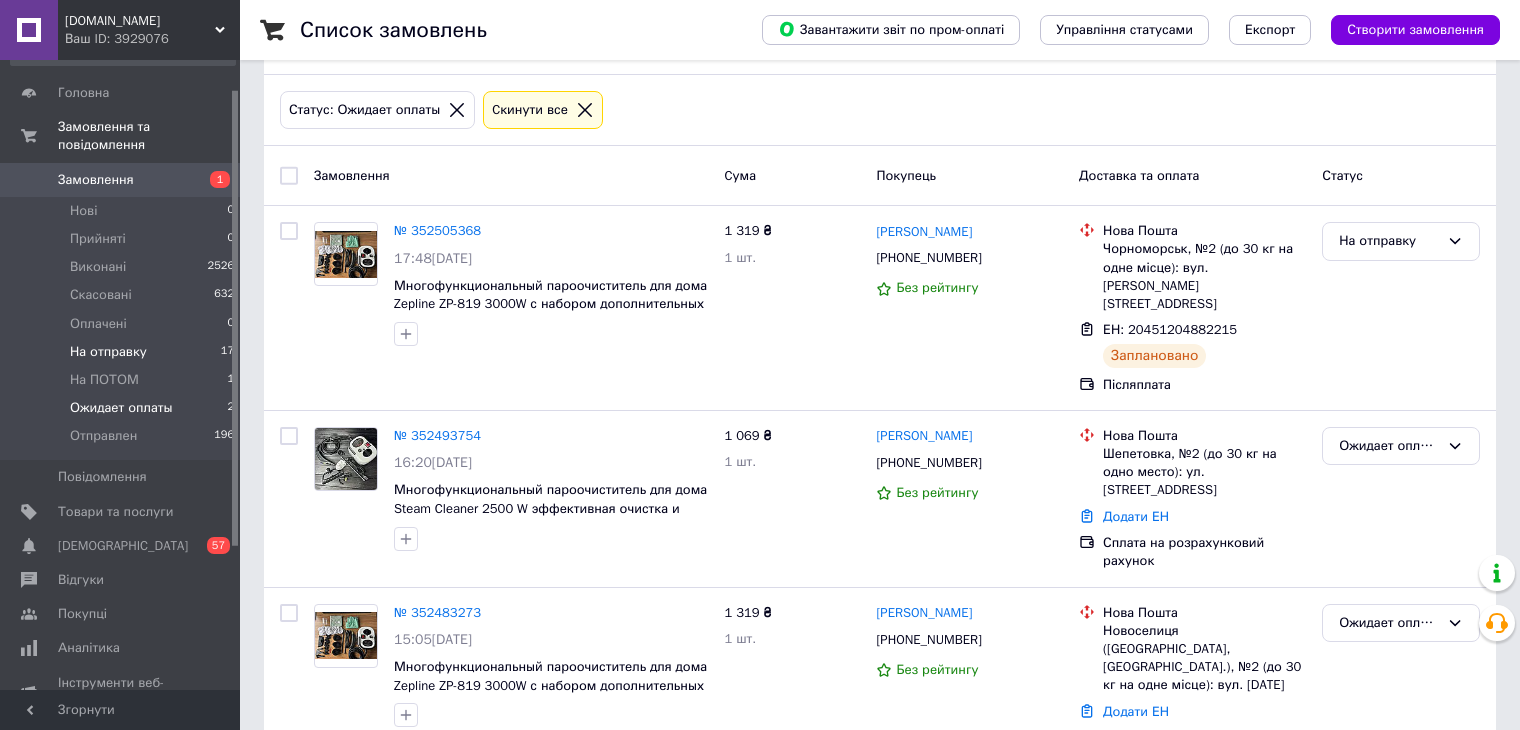 click on "На отправку 17" at bounding box center (123, 352) 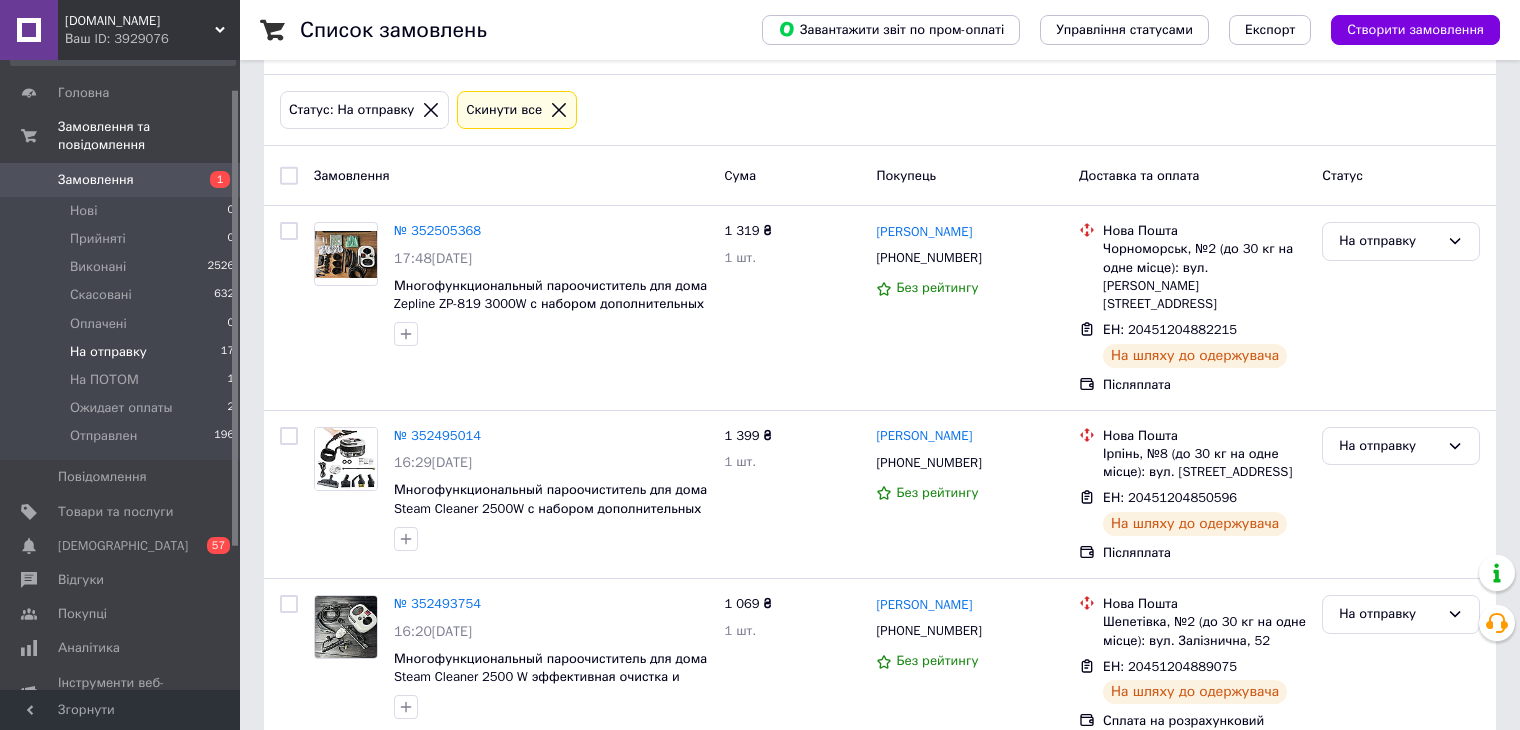 scroll, scrollTop: 0, scrollLeft: 0, axis: both 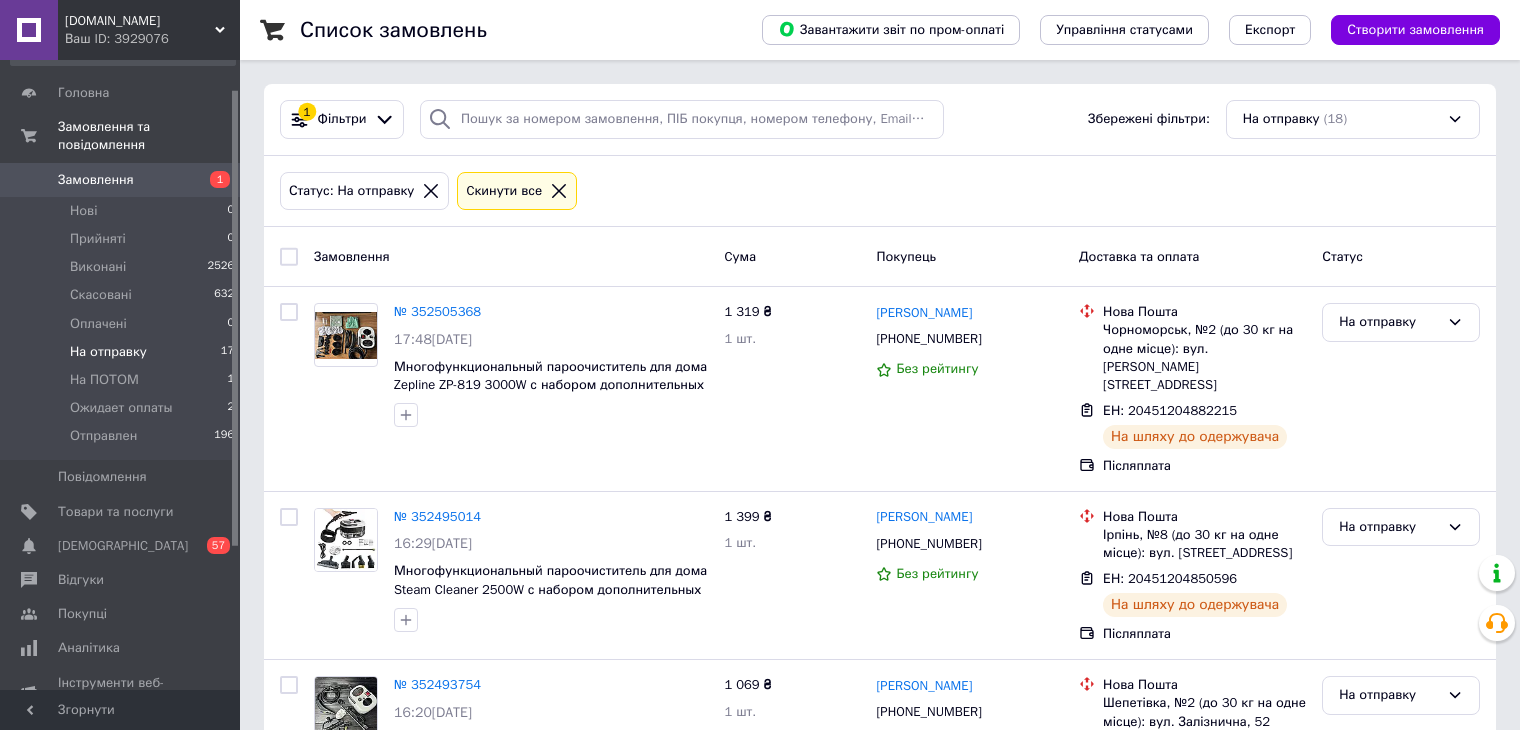 click at bounding box center [289, 257] 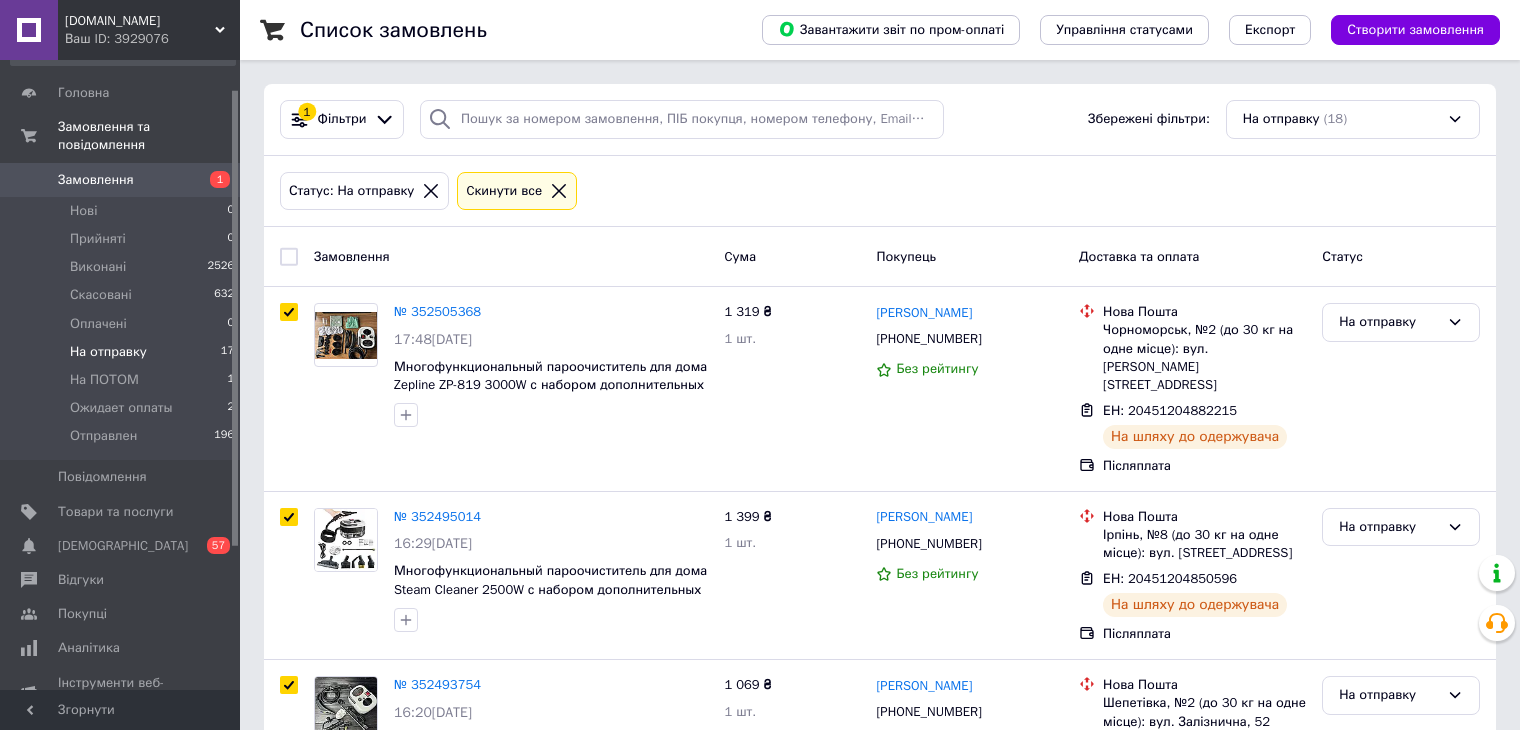 checkbox on "true" 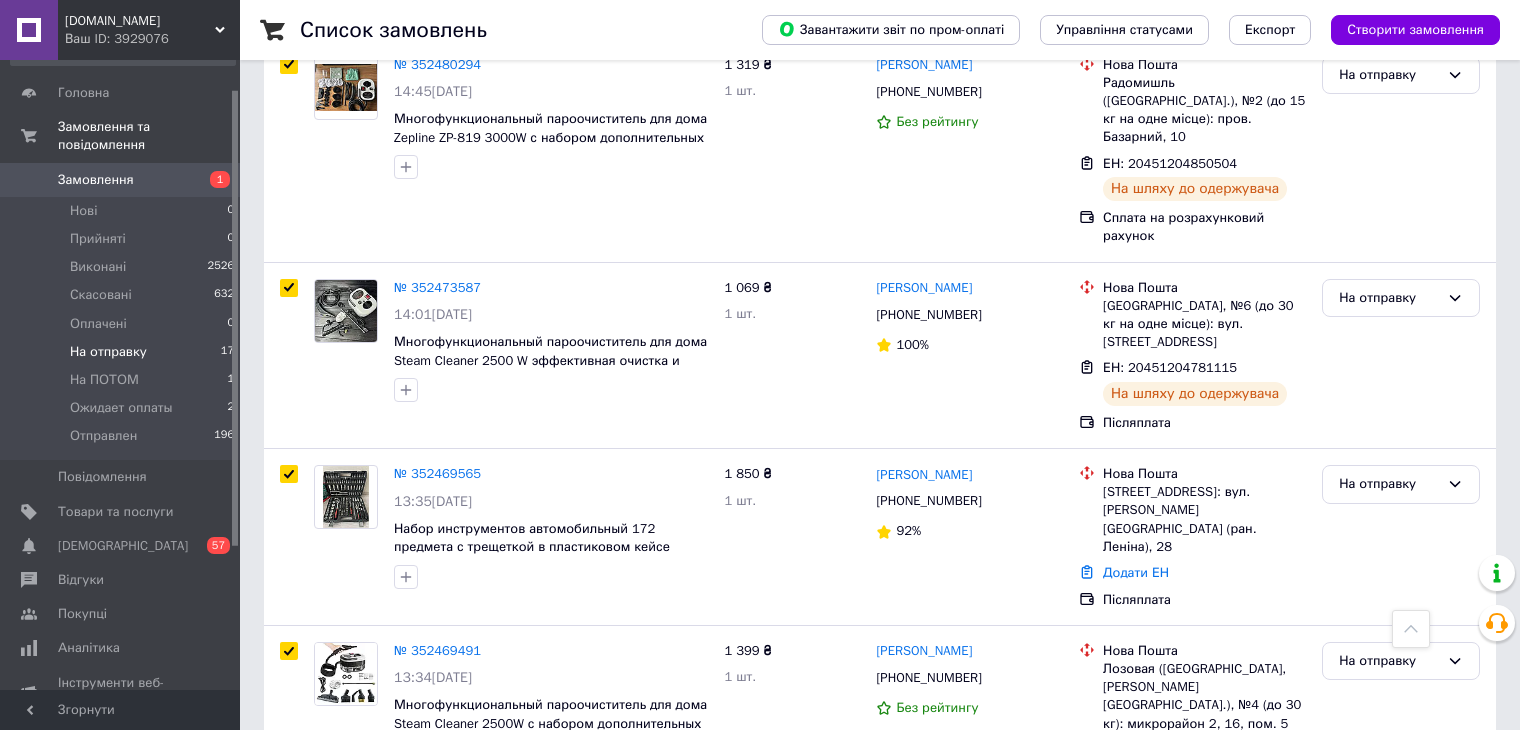 scroll, scrollTop: 840, scrollLeft: 0, axis: vertical 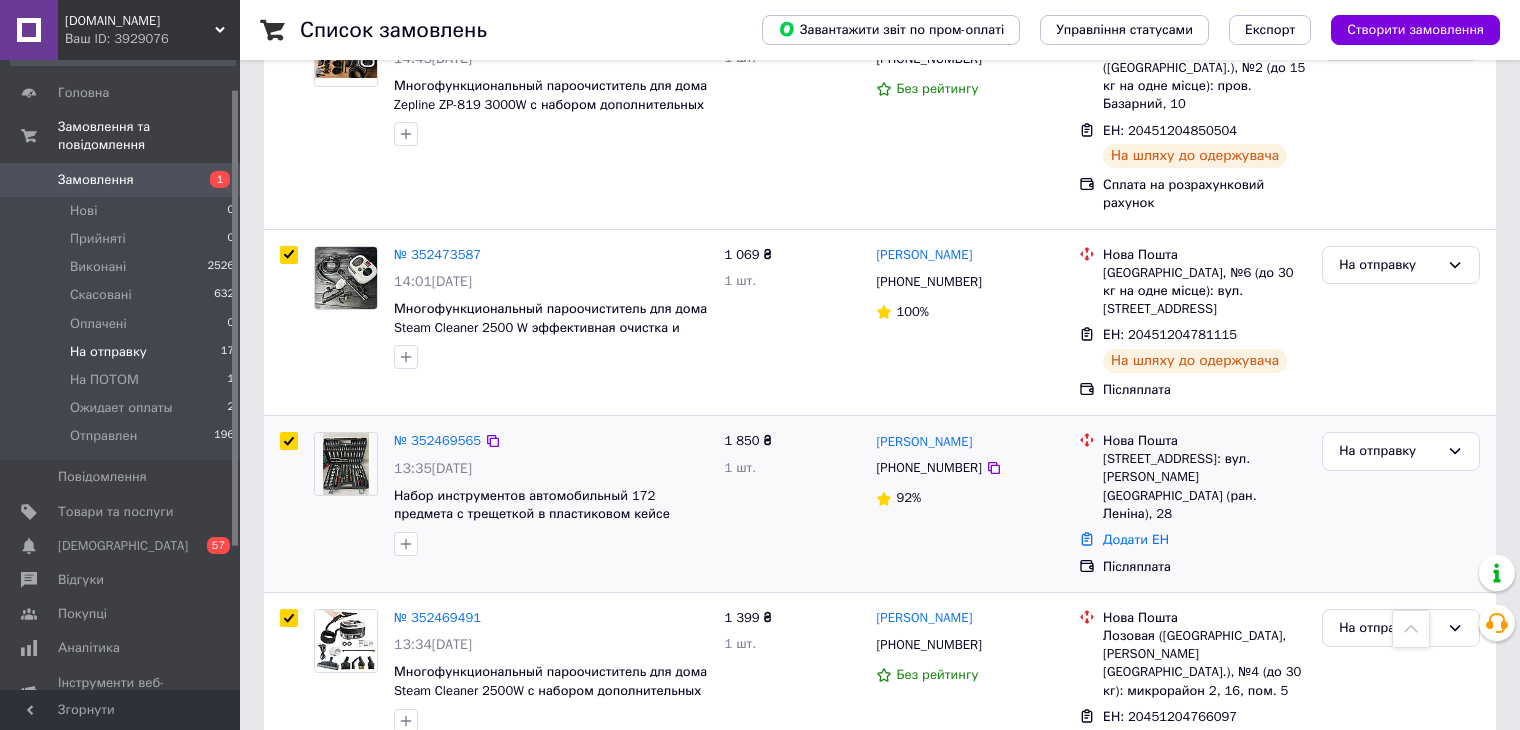 drag, startPoint x: 291, startPoint y: 379, endPoint x: 328, endPoint y: 375, distance: 37.215588 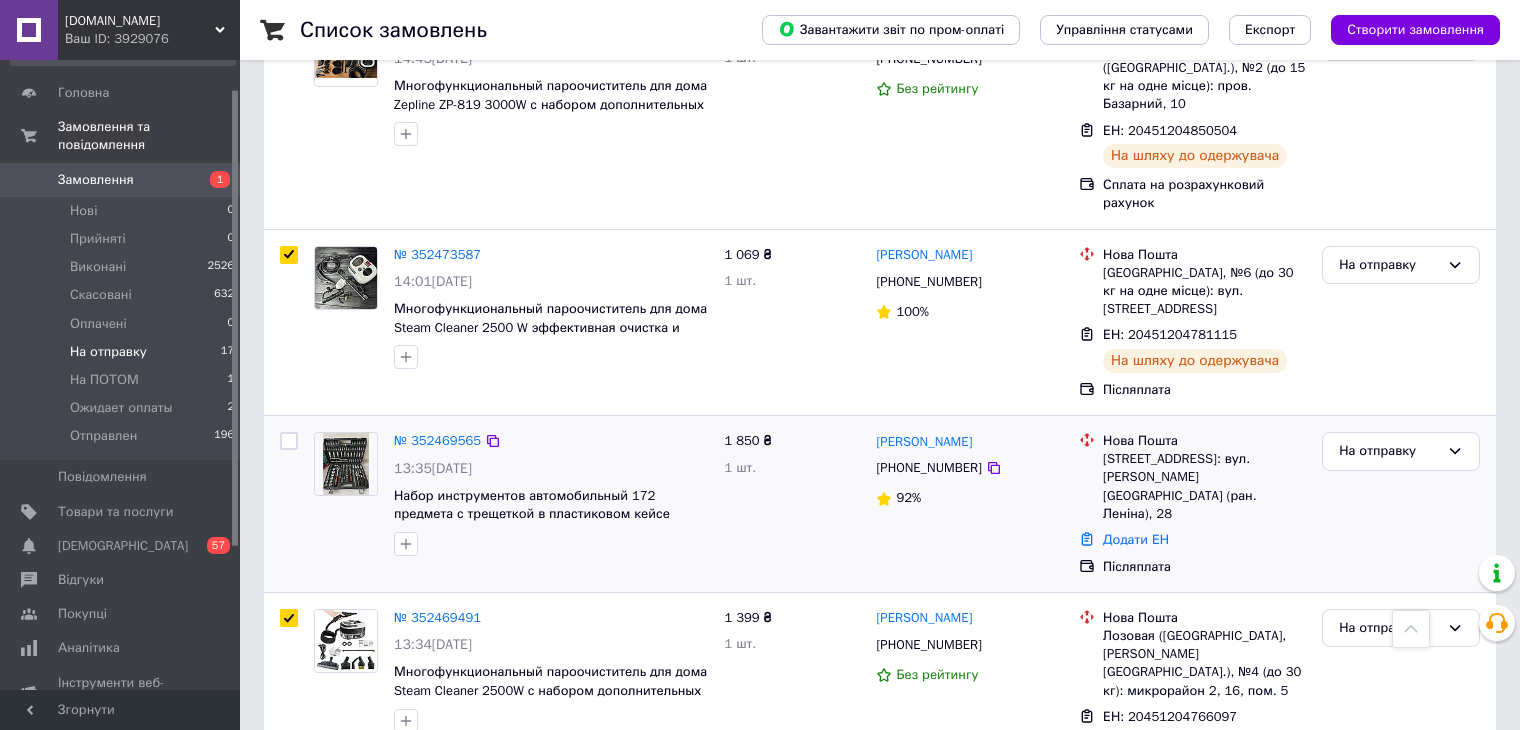 checkbox on "false" 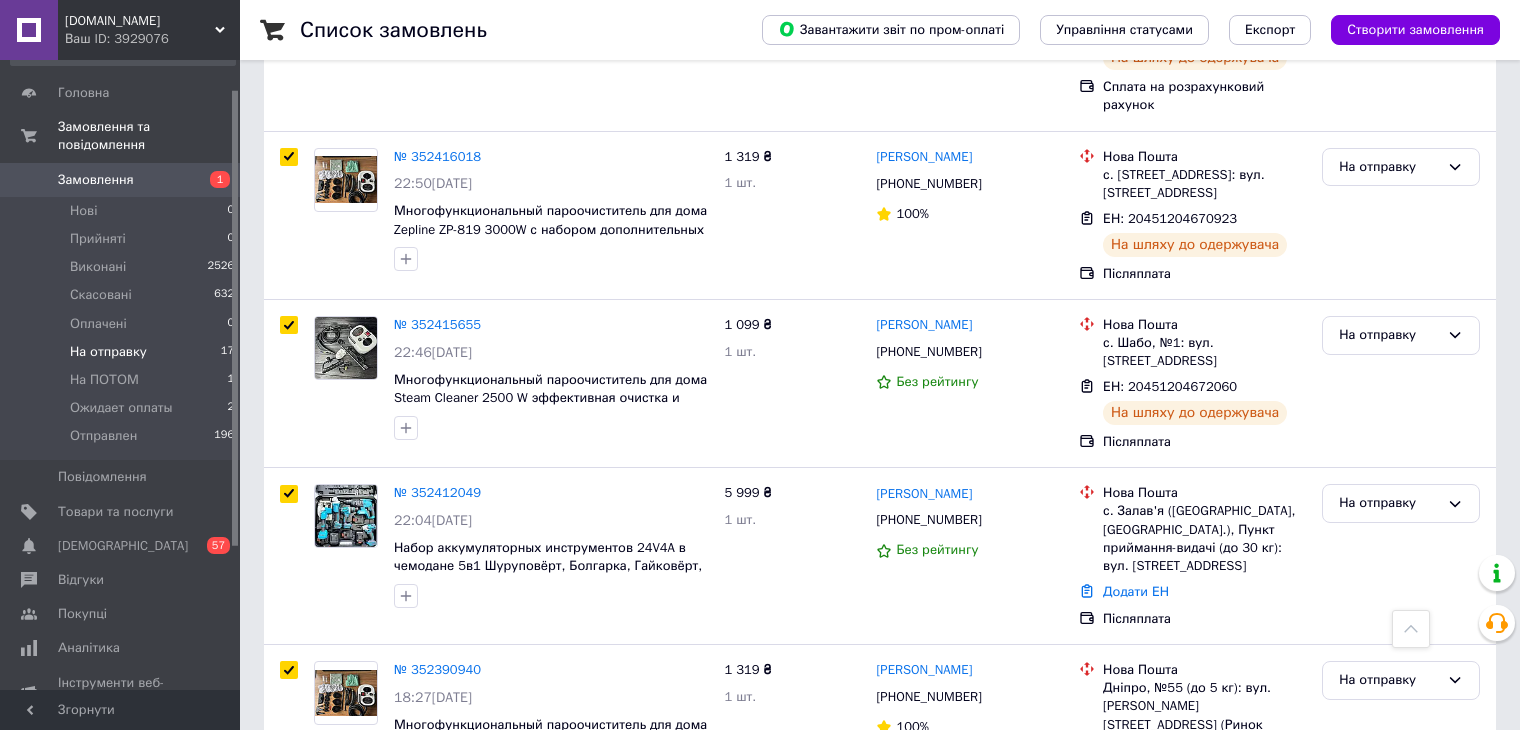 scroll, scrollTop: 2605, scrollLeft: 0, axis: vertical 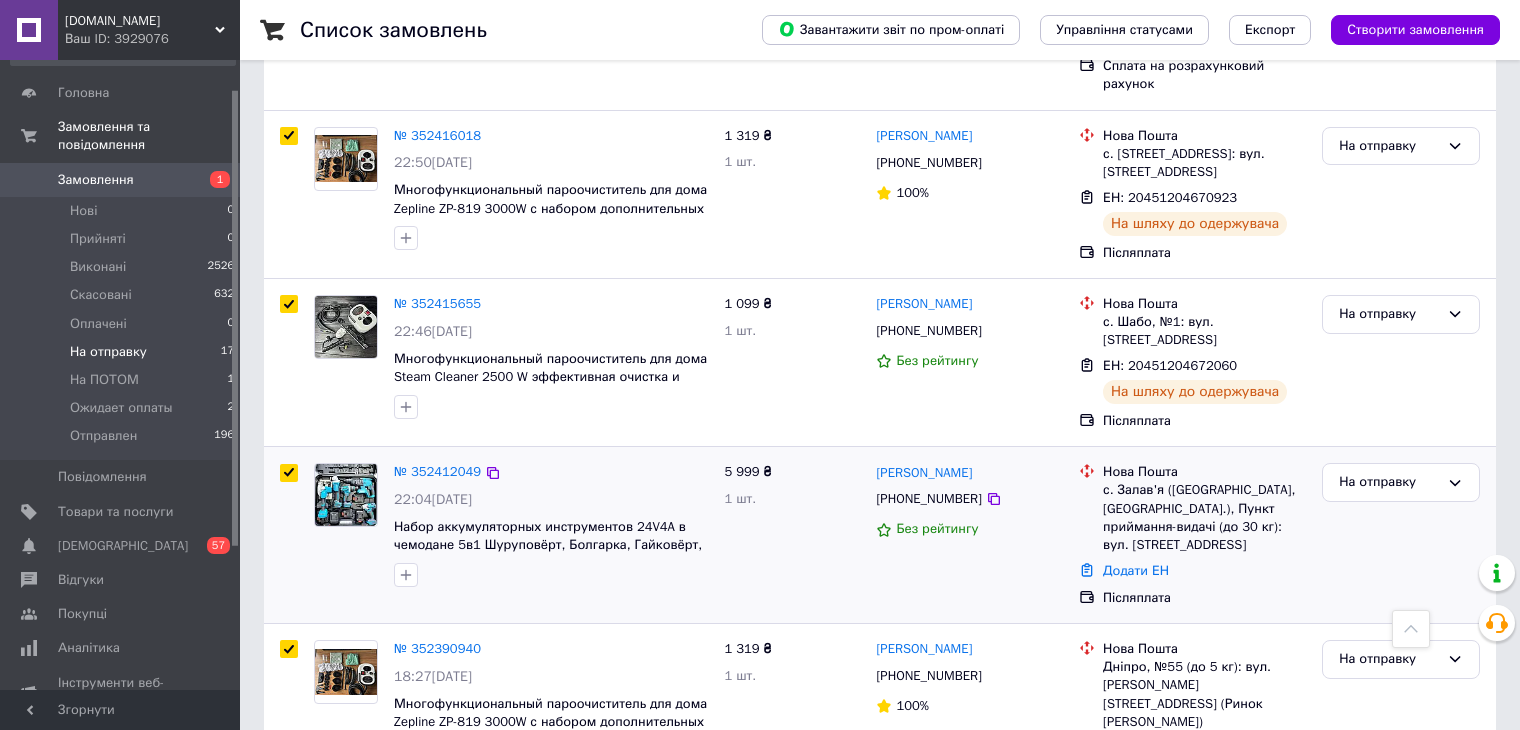 drag, startPoint x: 290, startPoint y: 283, endPoint x: 355, endPoint y: 287, distance: 65.12296 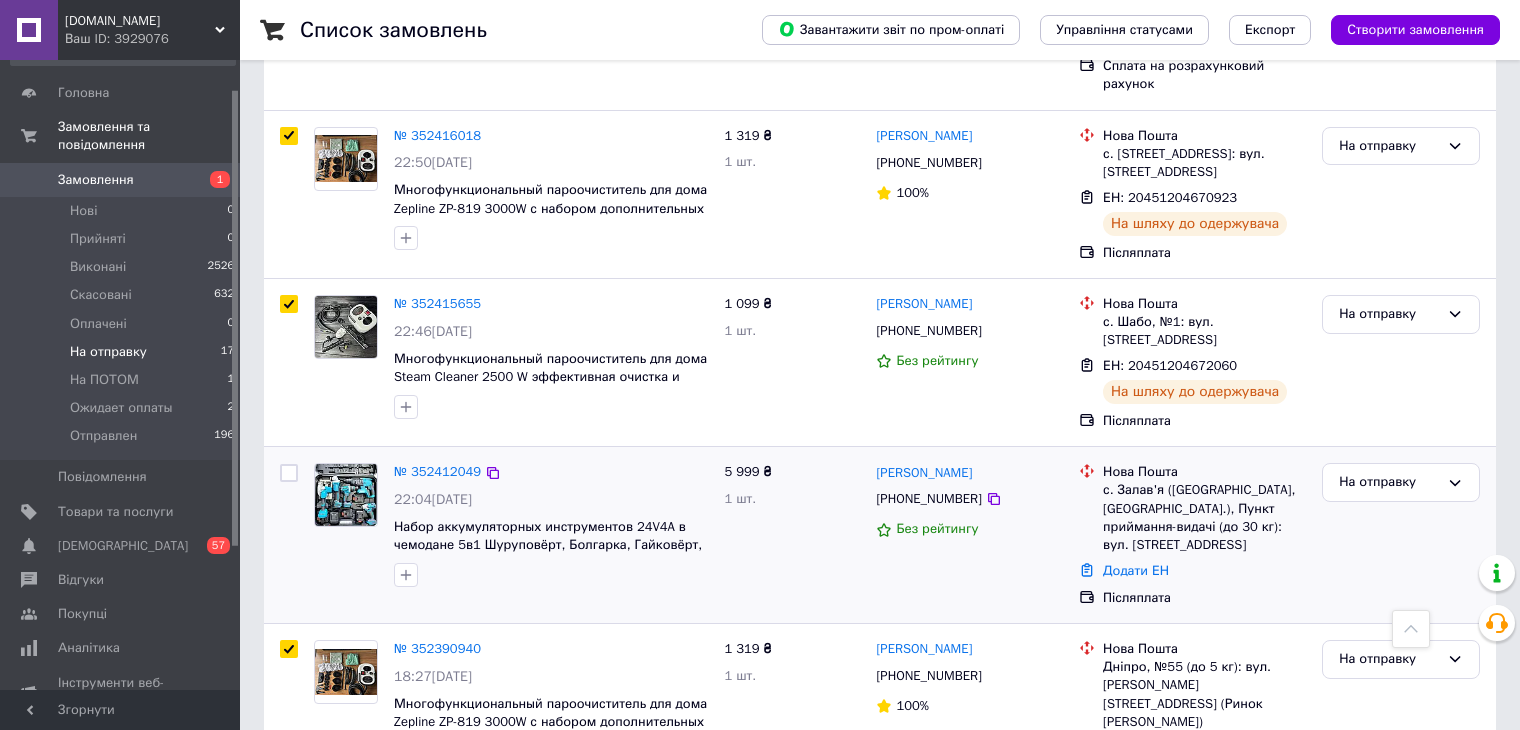 checkbox on "false" 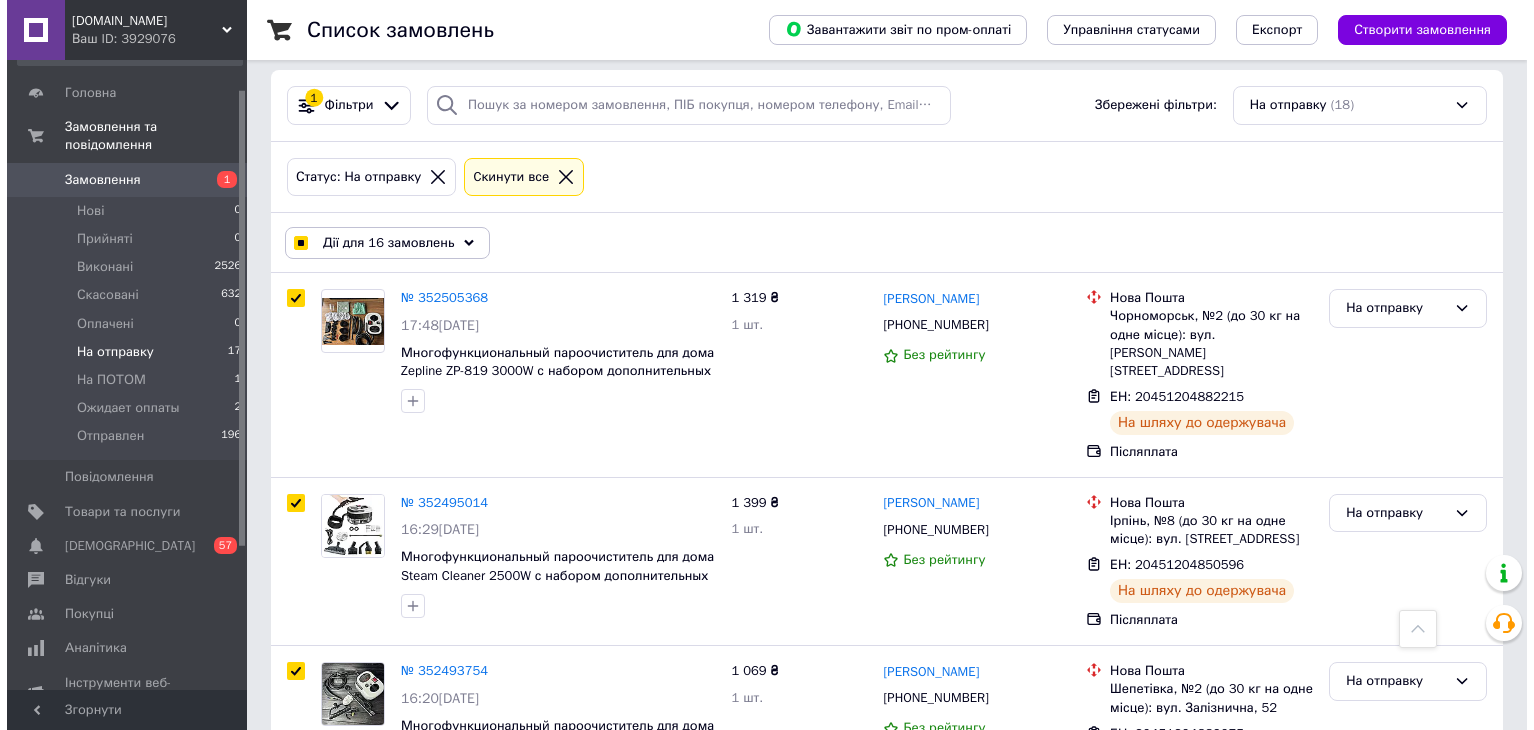 scroll, scrollTop: 0, scrollLeft: 0, axis: both 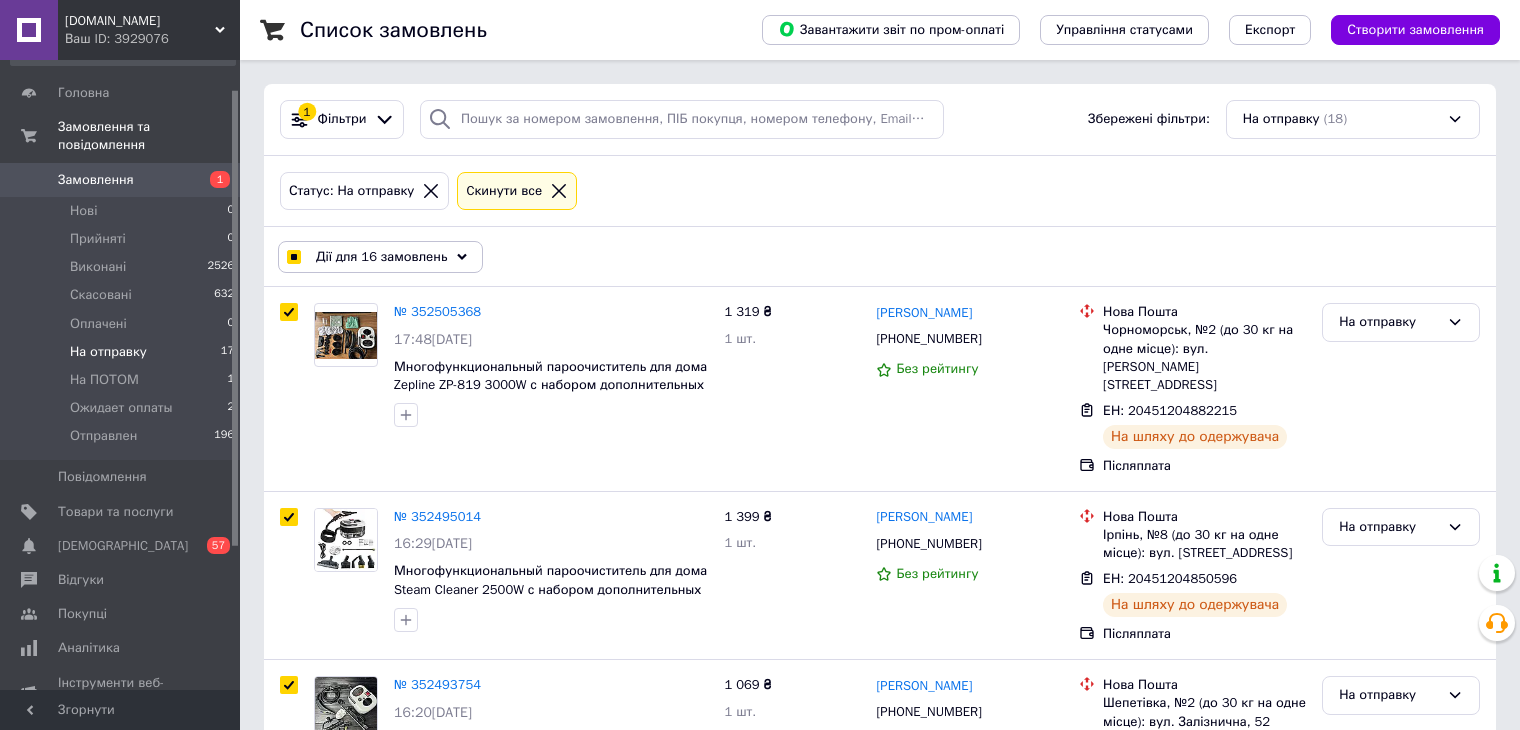 click on "Дії для 16 замовлень" at bounding box center (381, 257) 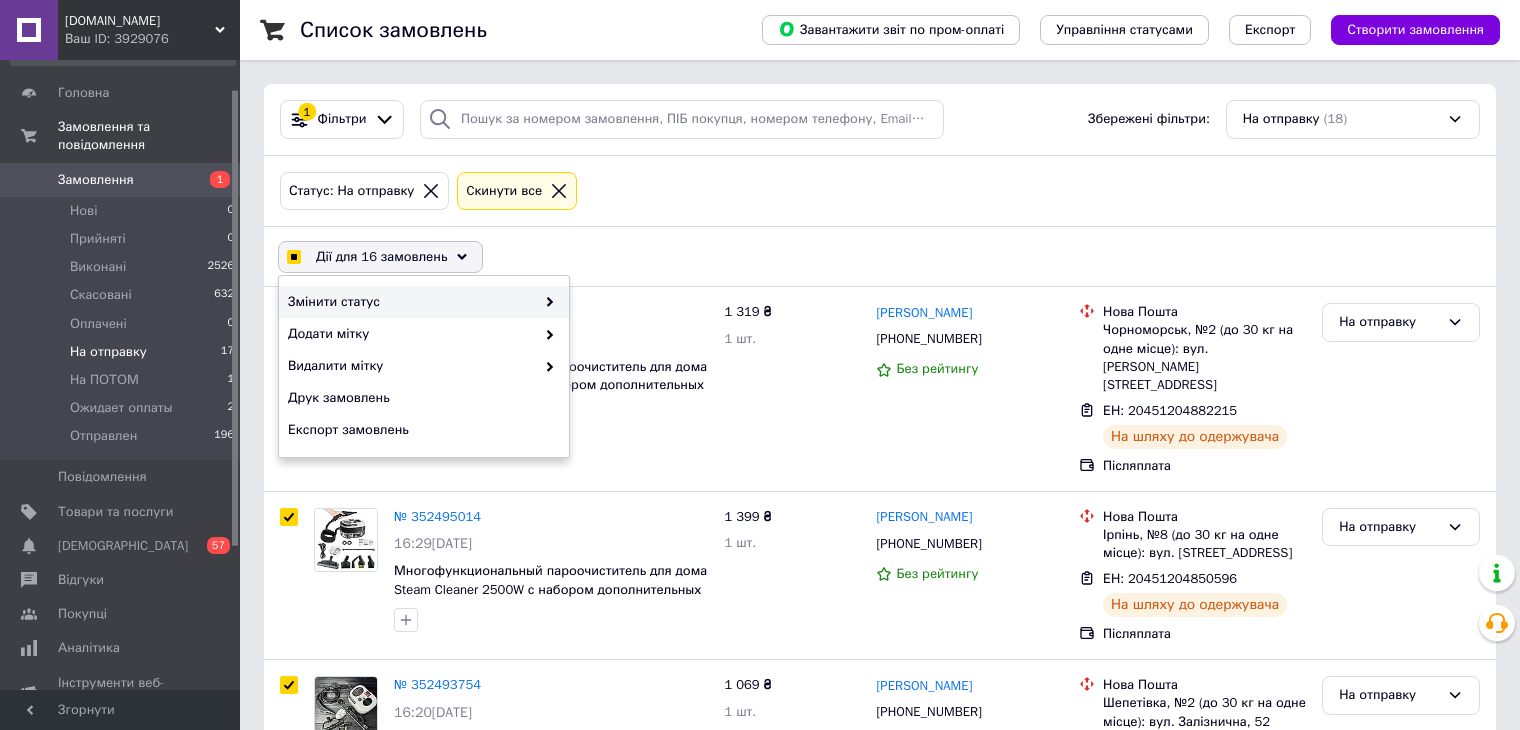 click on "Змінити статус" at bounding box center [411, 302] 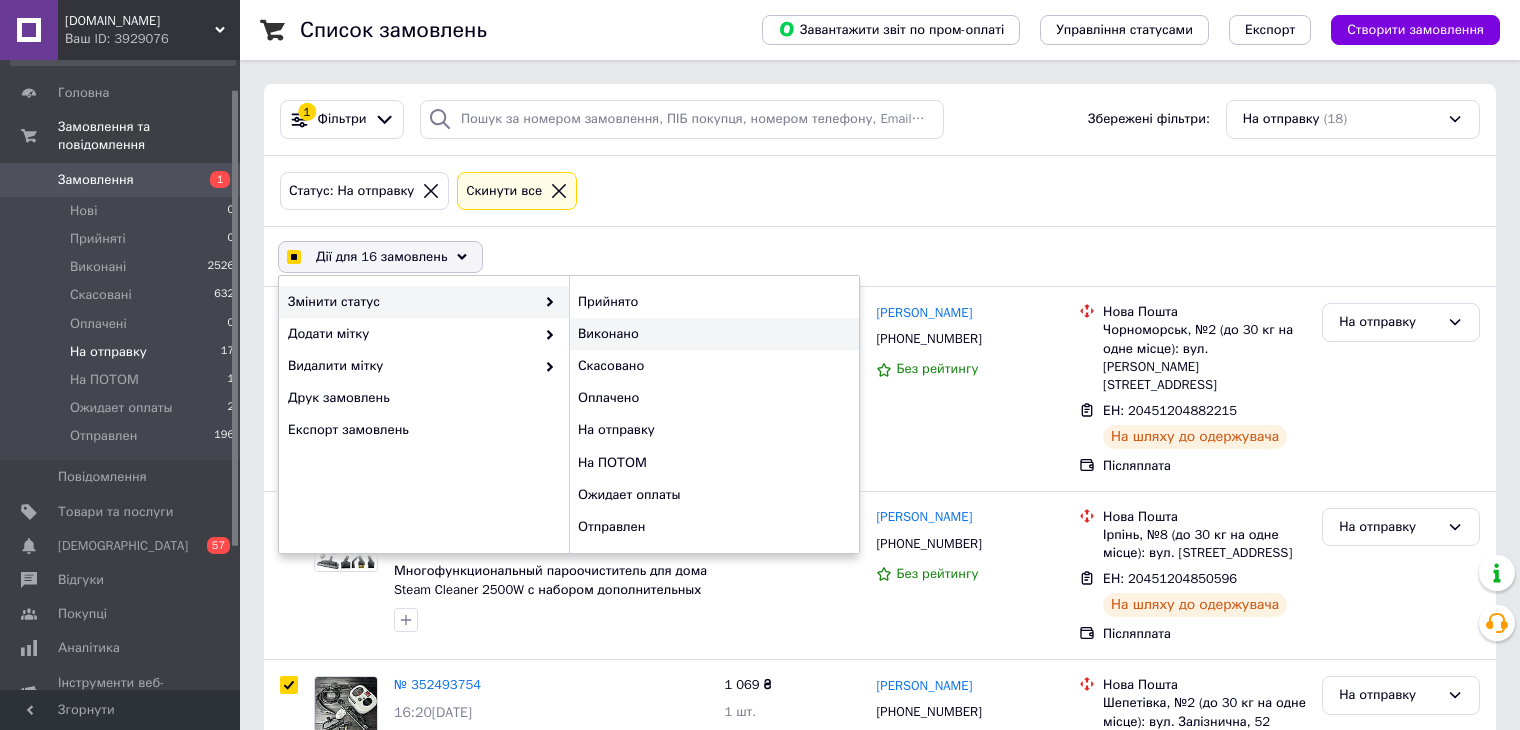 click on "Виконано" at bounding box center [714, 334] 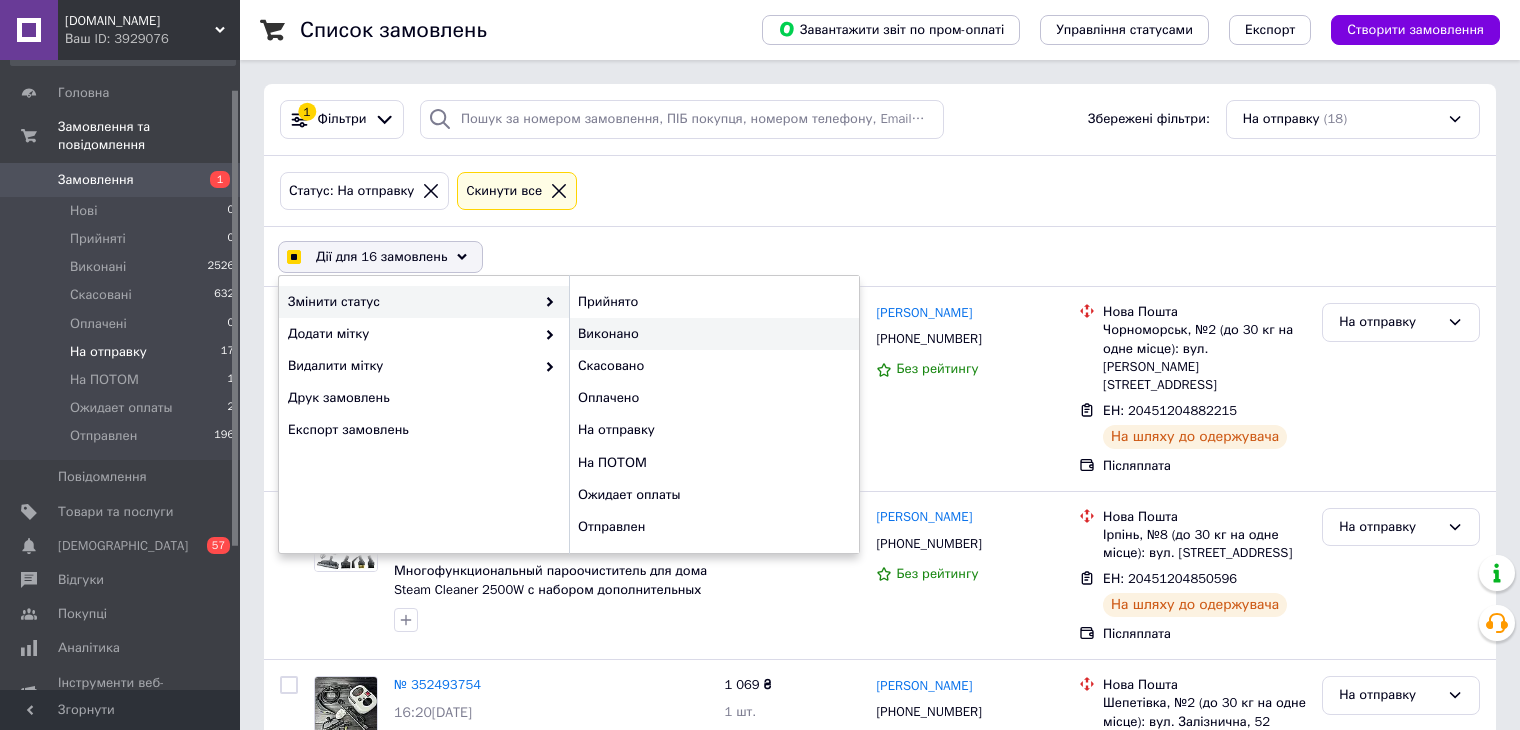 checkbox on "false" 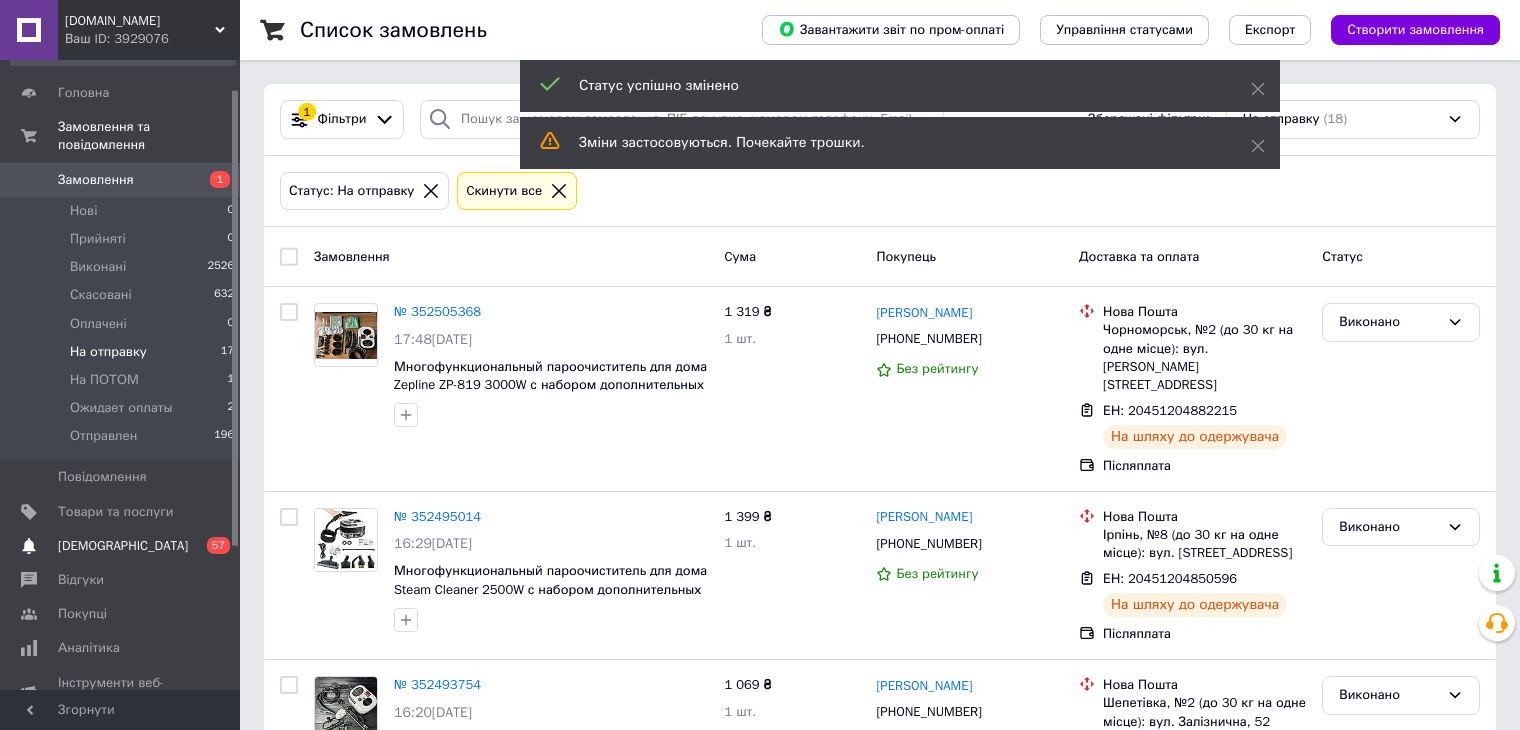 click on "[DEMOGRAPHIC_DATA]" at bounding box center (123, 546) 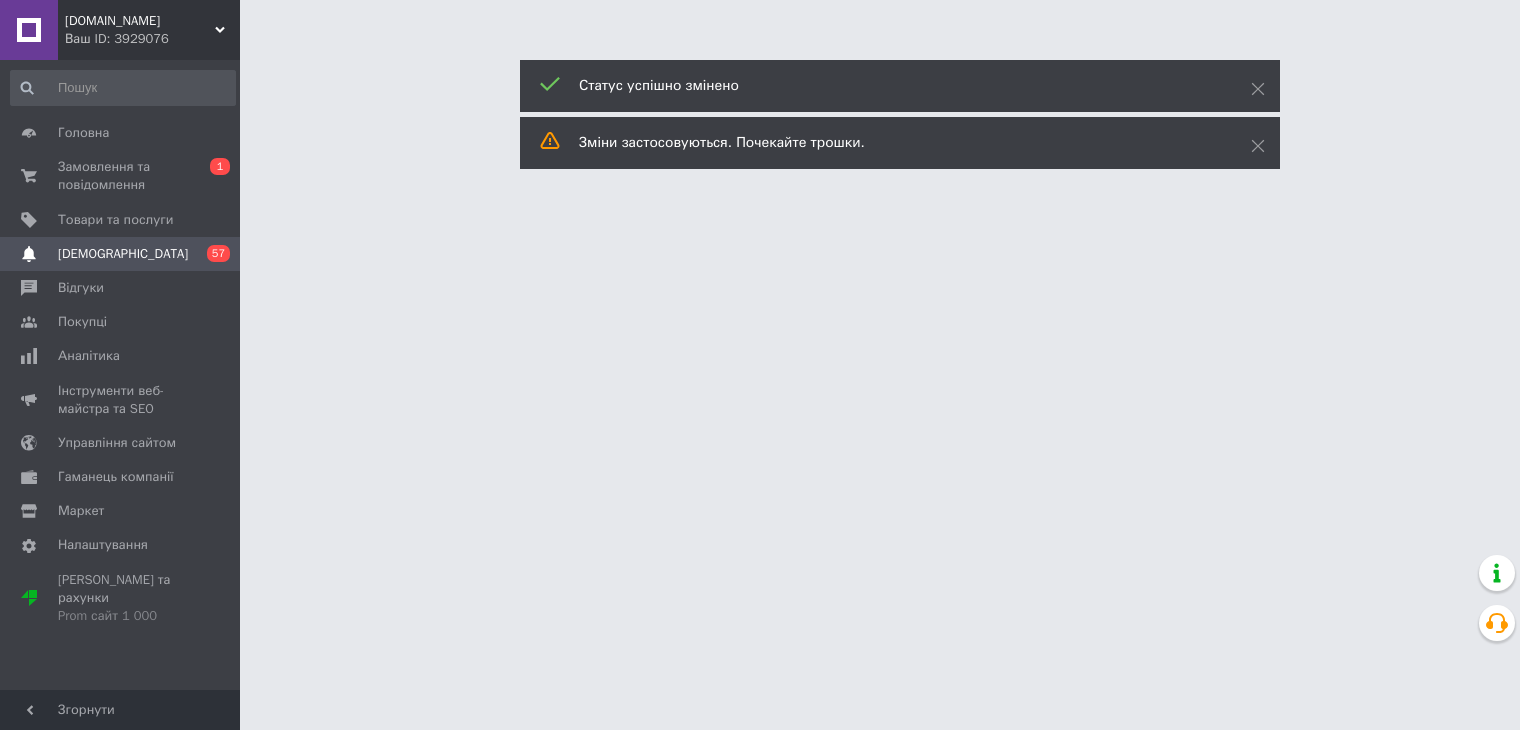 scroll, scrollTop: 0, scrollLeft: 0, axis: both 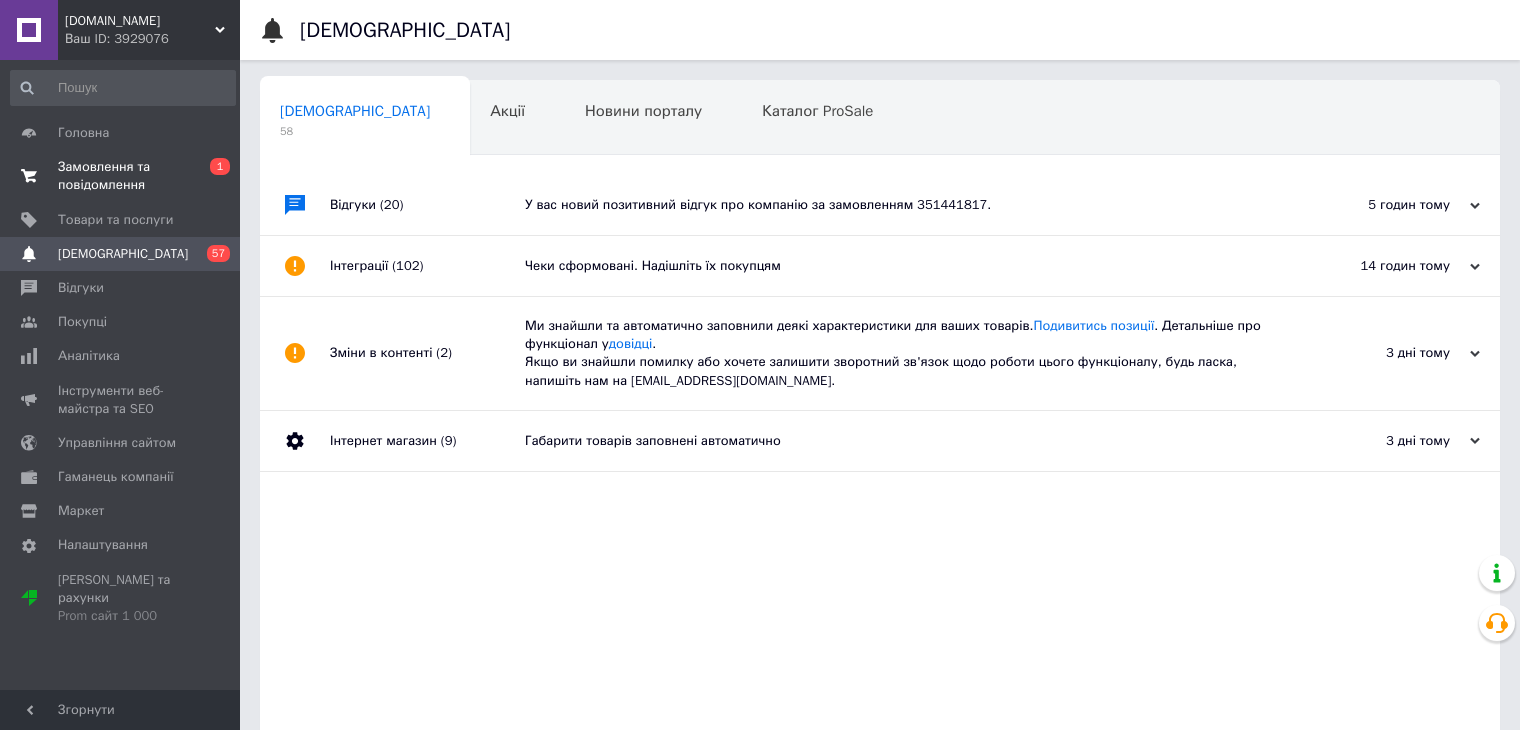 click on "Замовлення та повідомлення" at bounding box center (121, 176) 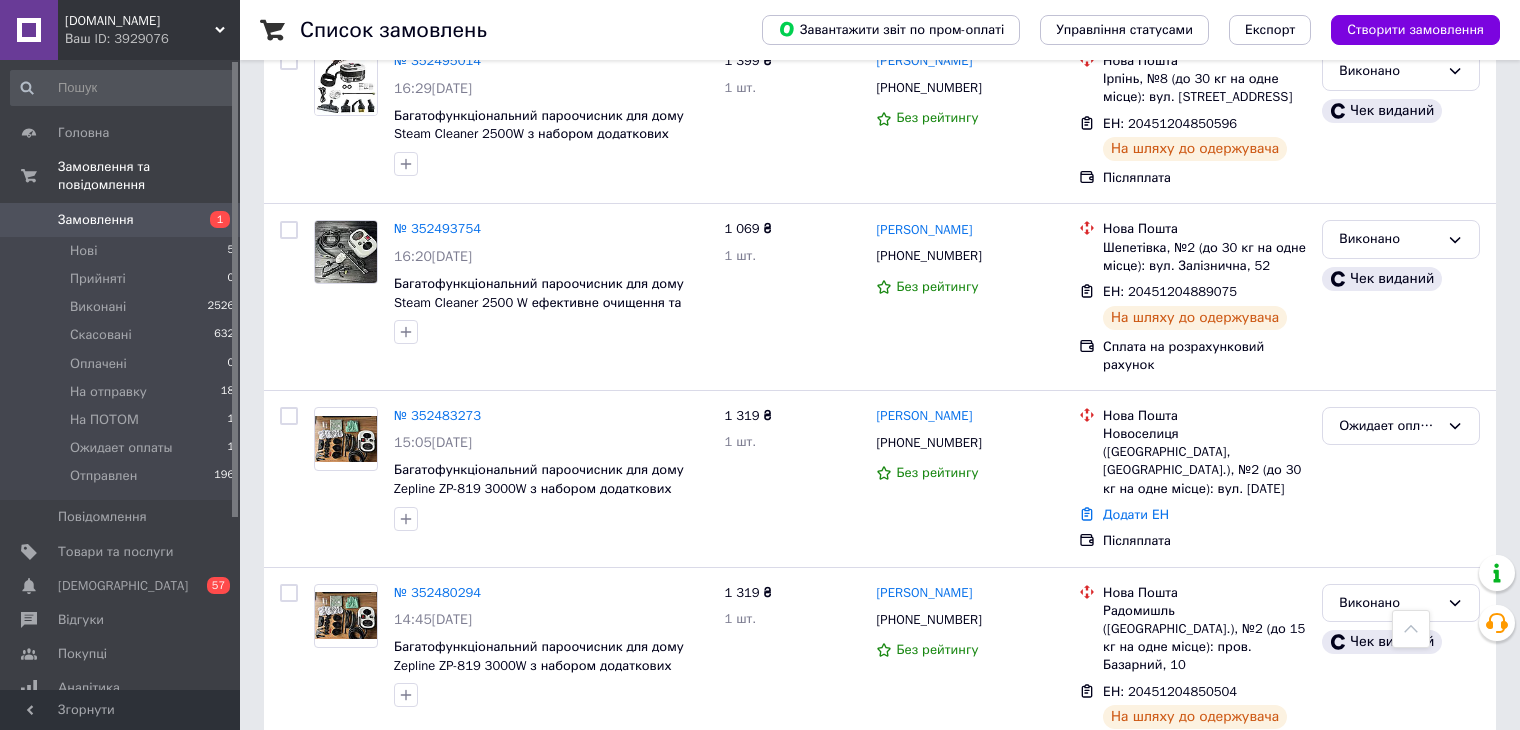 scroll, scrollTop: 1564, scrollLeft: 0, axis: vertical 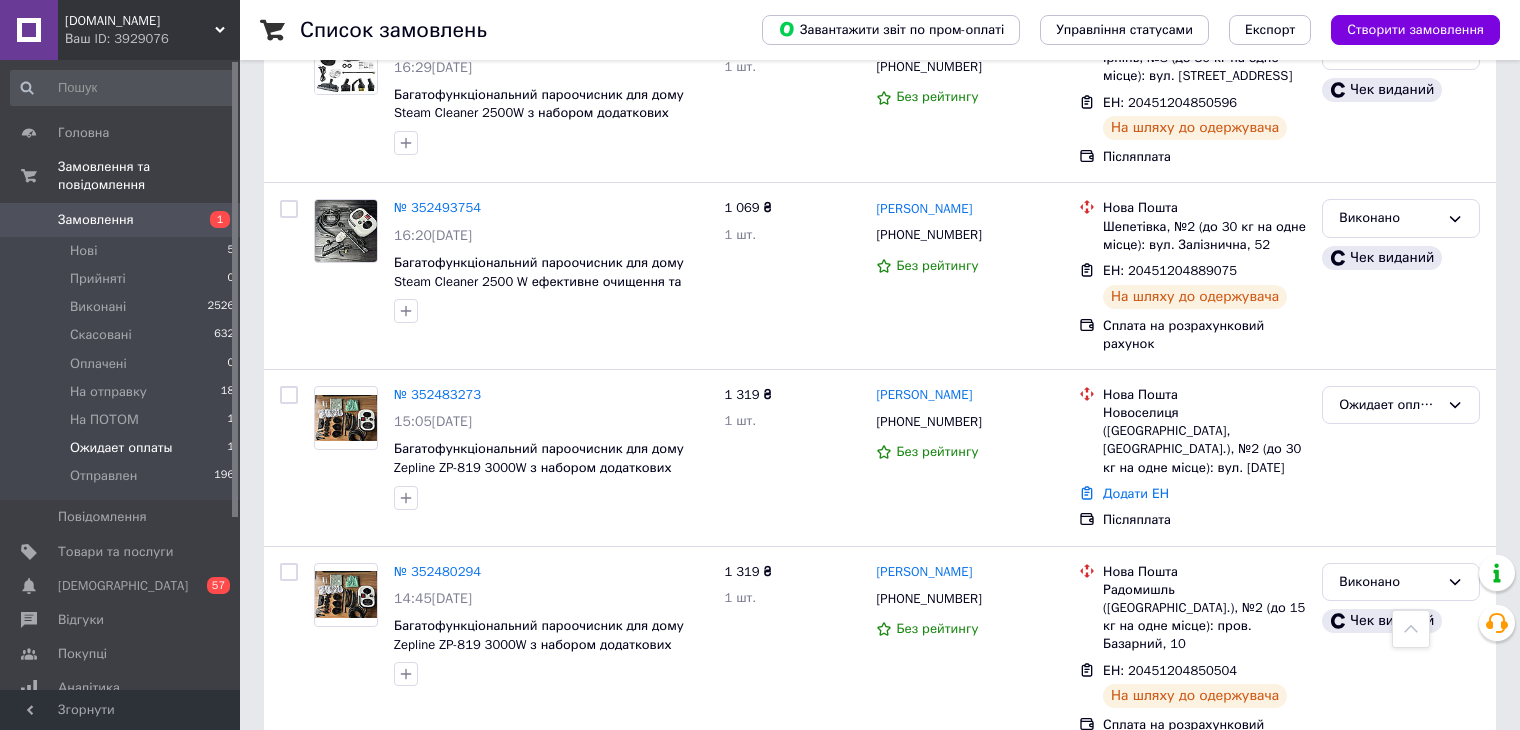 click on "Ожидает оплаты 1" at bounding box center [123, 448] 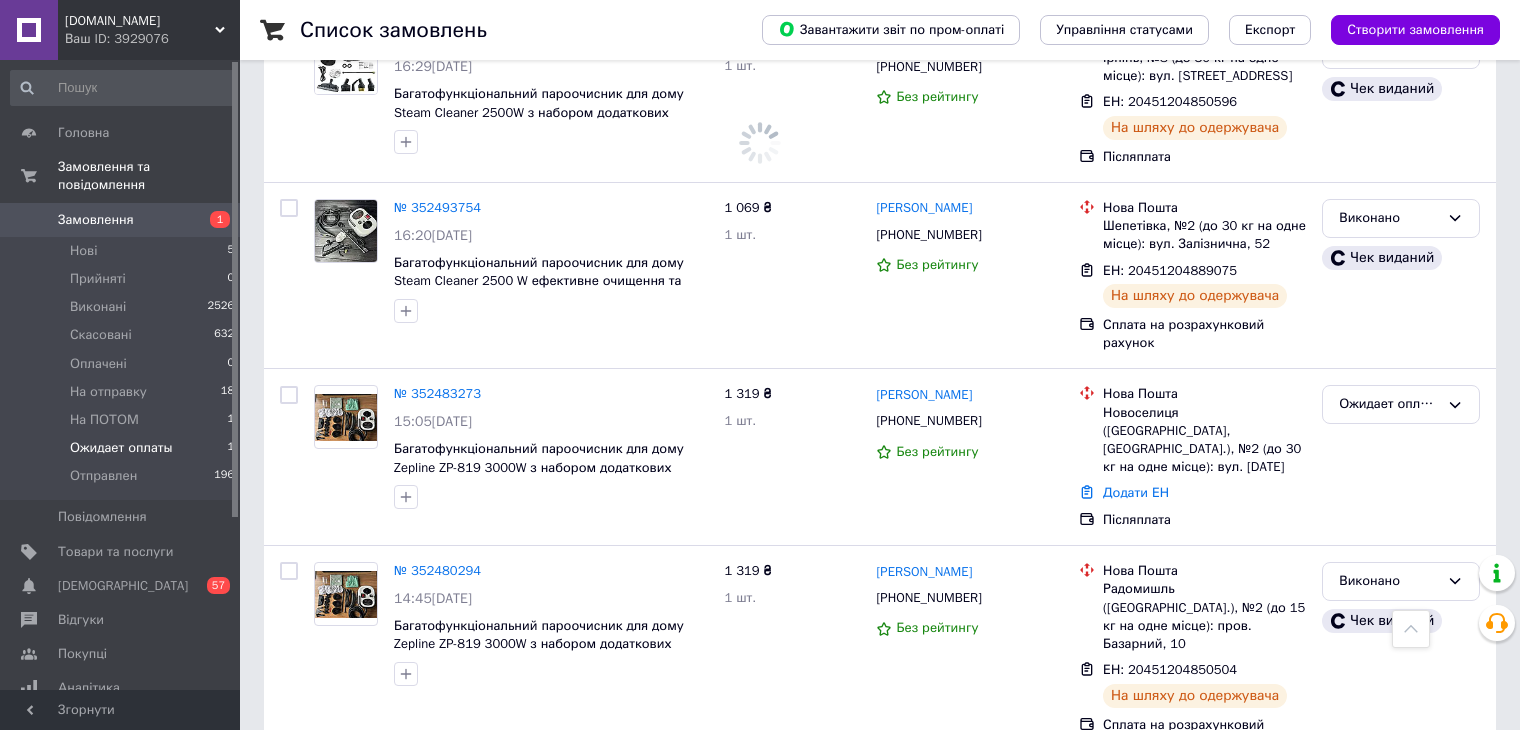 scroll, scrollTop: 0, scrollLeft: 0, axis: both 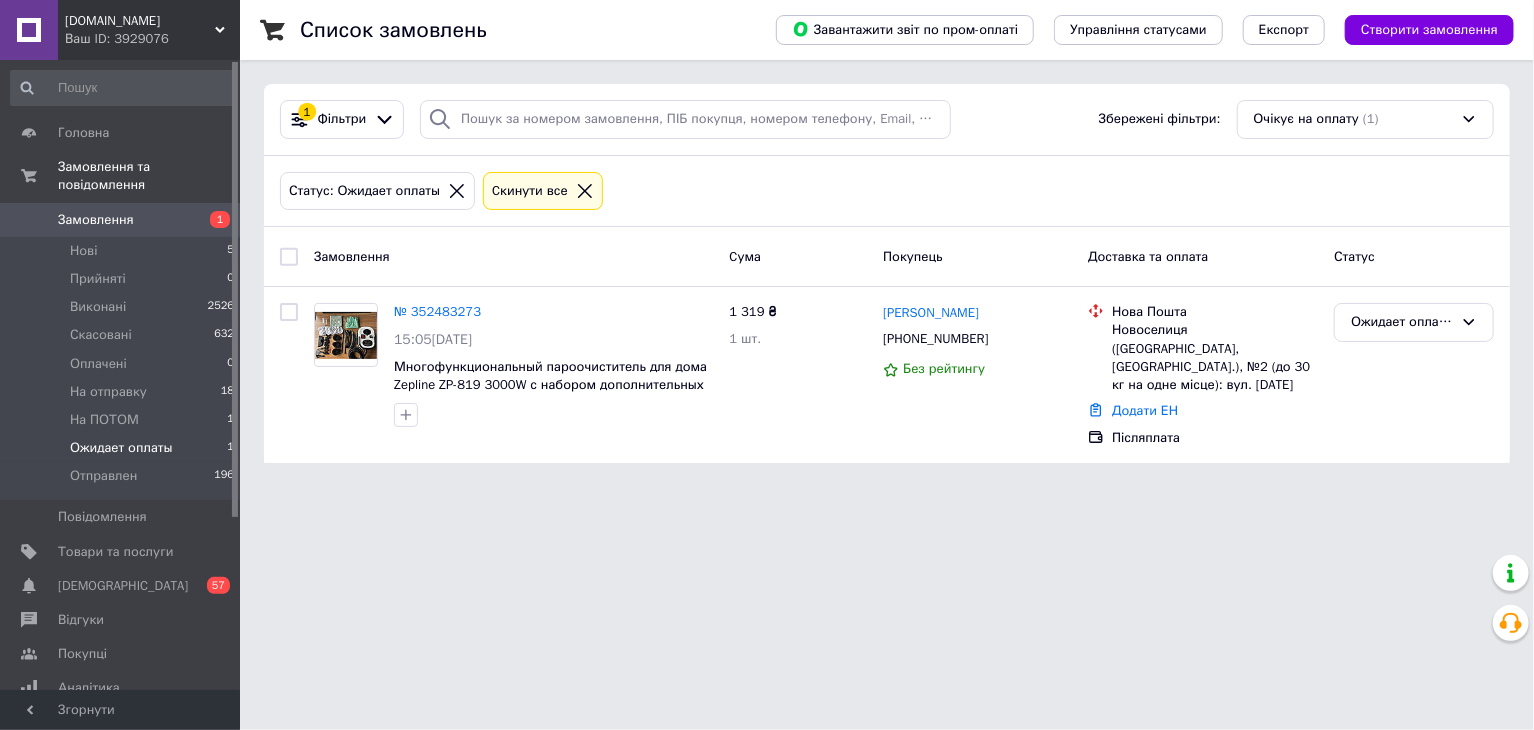 click on "Замовлення" at bounding box center [121, 220] 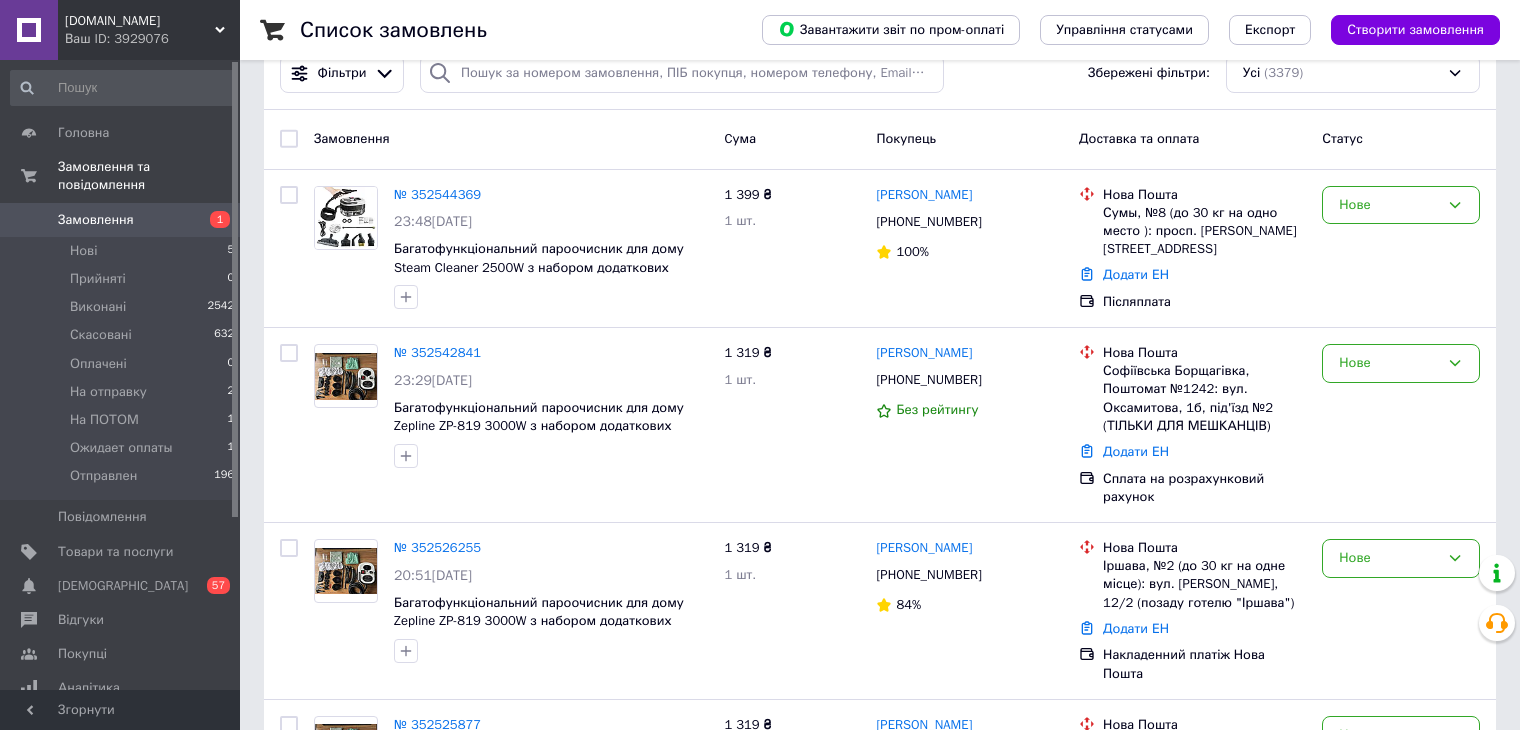 scroll, scrollTop: 64, scrollLeft: 0, axis: vertical 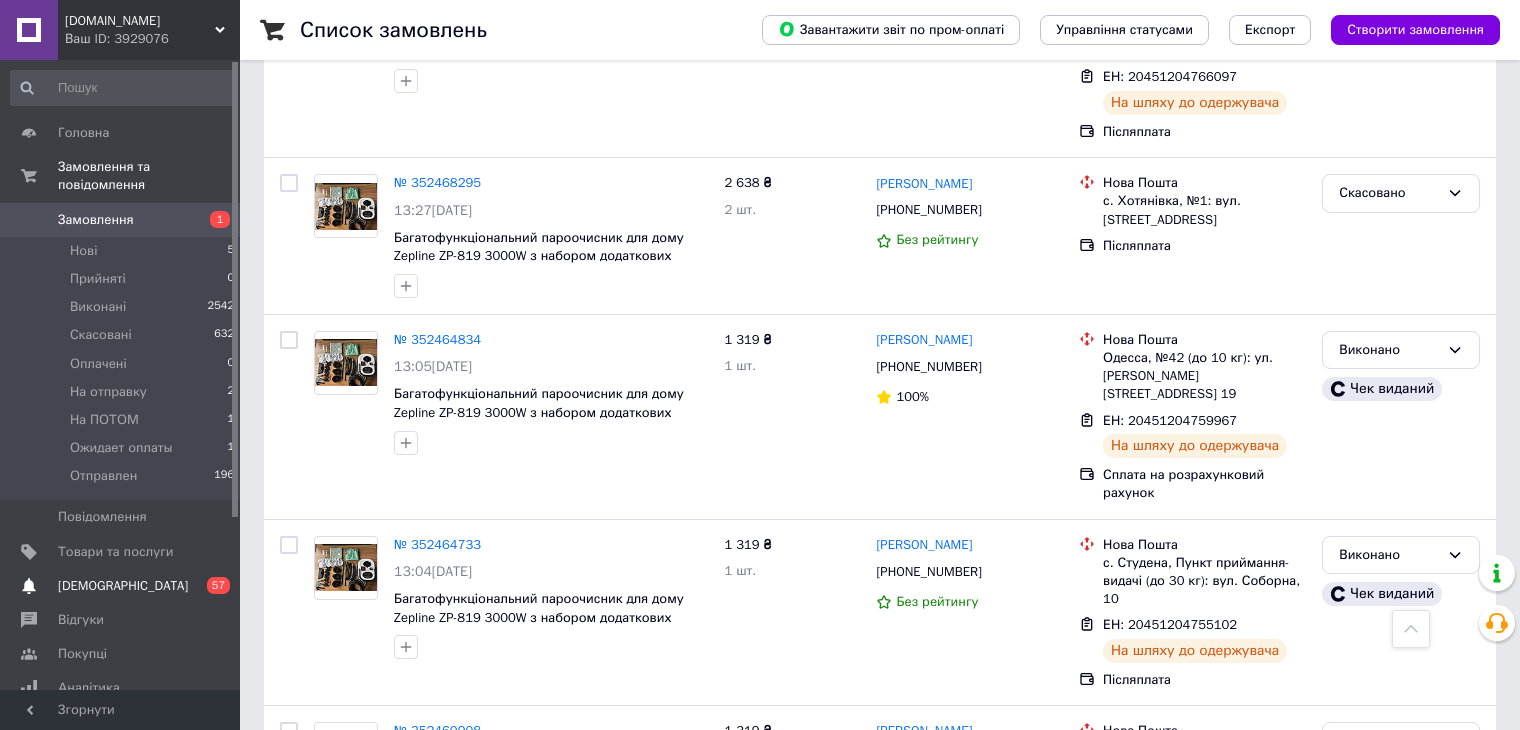 click on "[DEMOGRAPHIC_DATA] 0 57" at bounding box center (123, 586) 